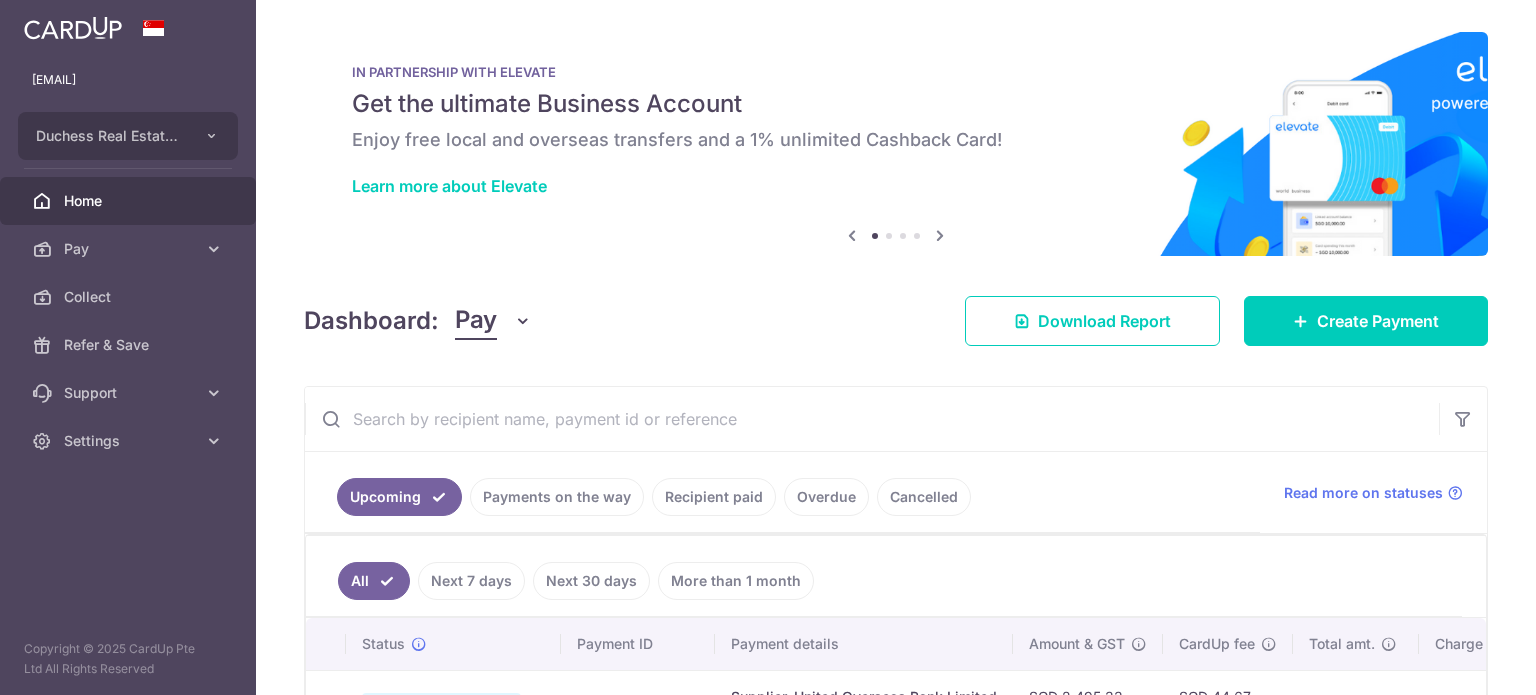 scroll, scrollTop: 0, scrollLeft: 0, axis: both 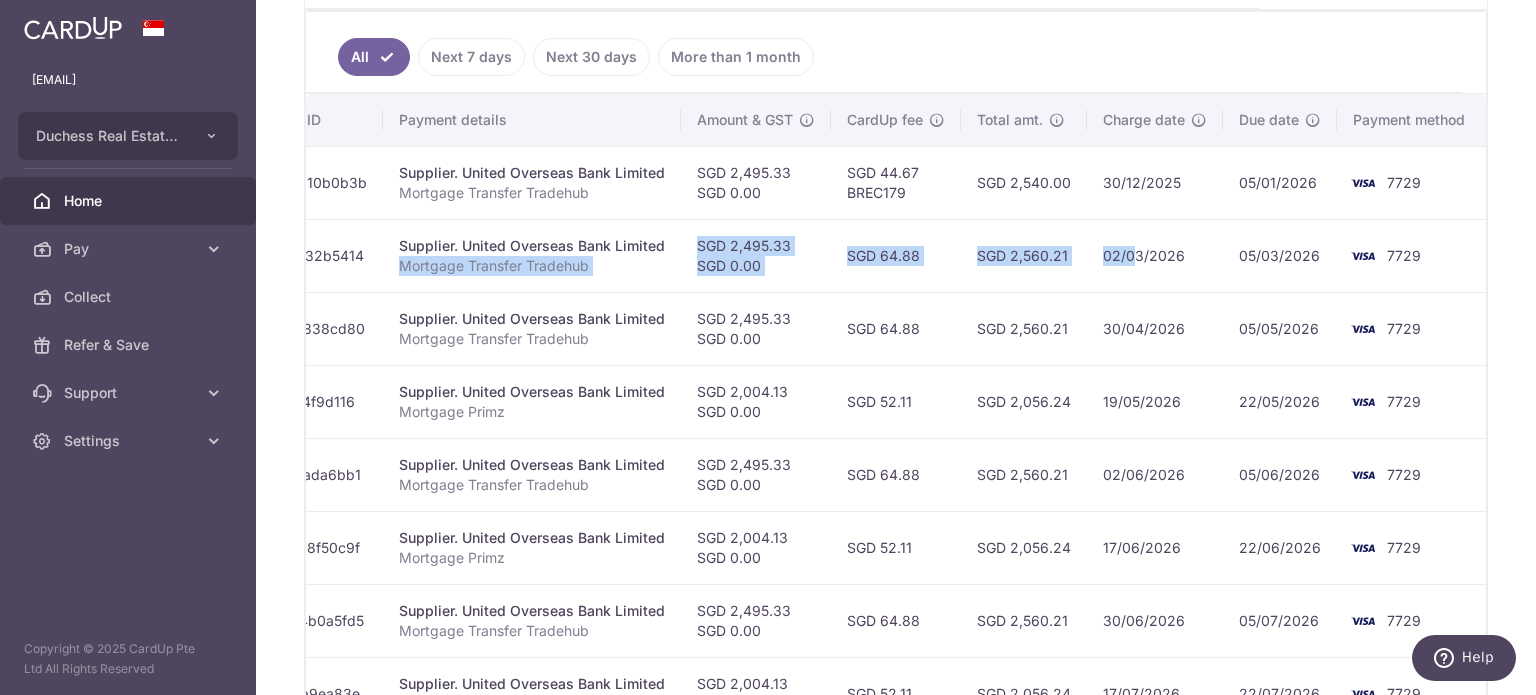 drag, startPoint x: 969, startPoint y: 256, endPoint x: 1127, endPoint y: 280, distance: 159.8124 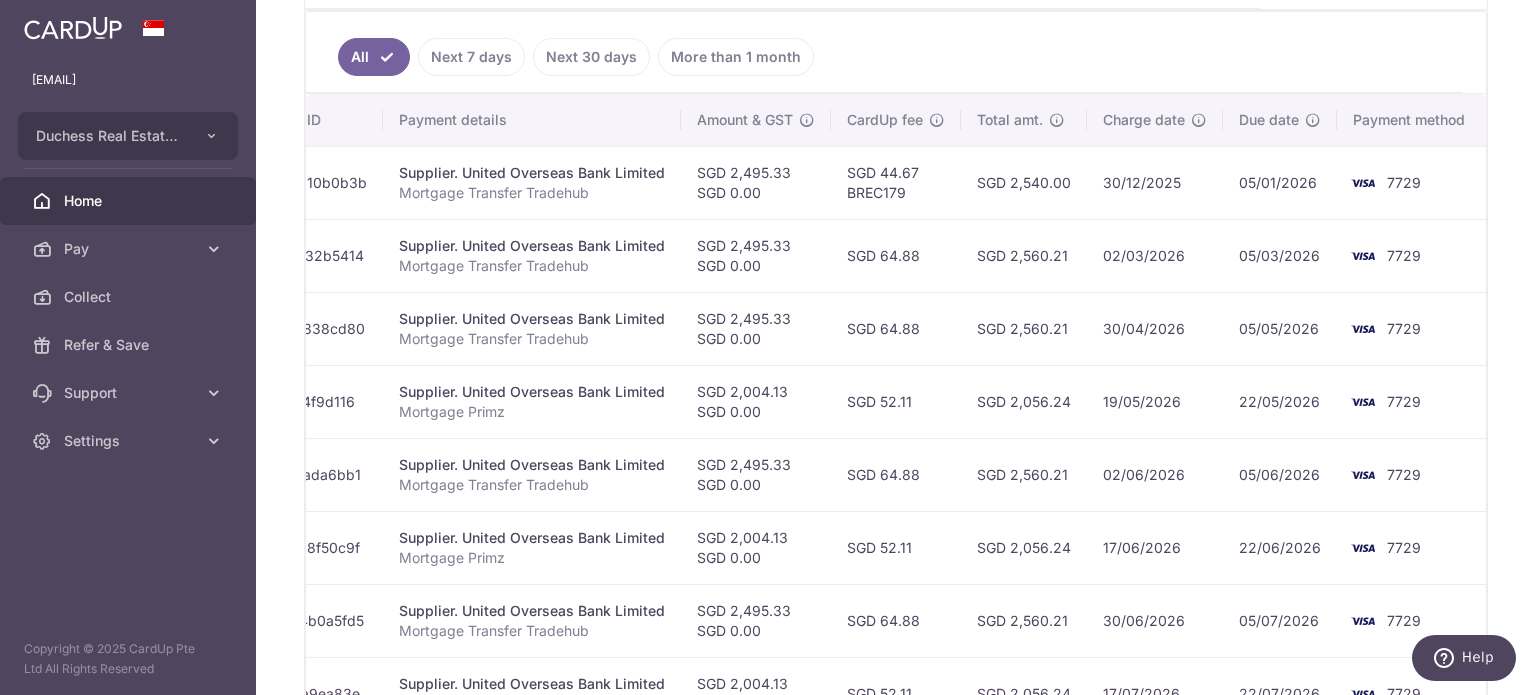 click on "SGD 2,560.21" at bounding box center [1024, 328] 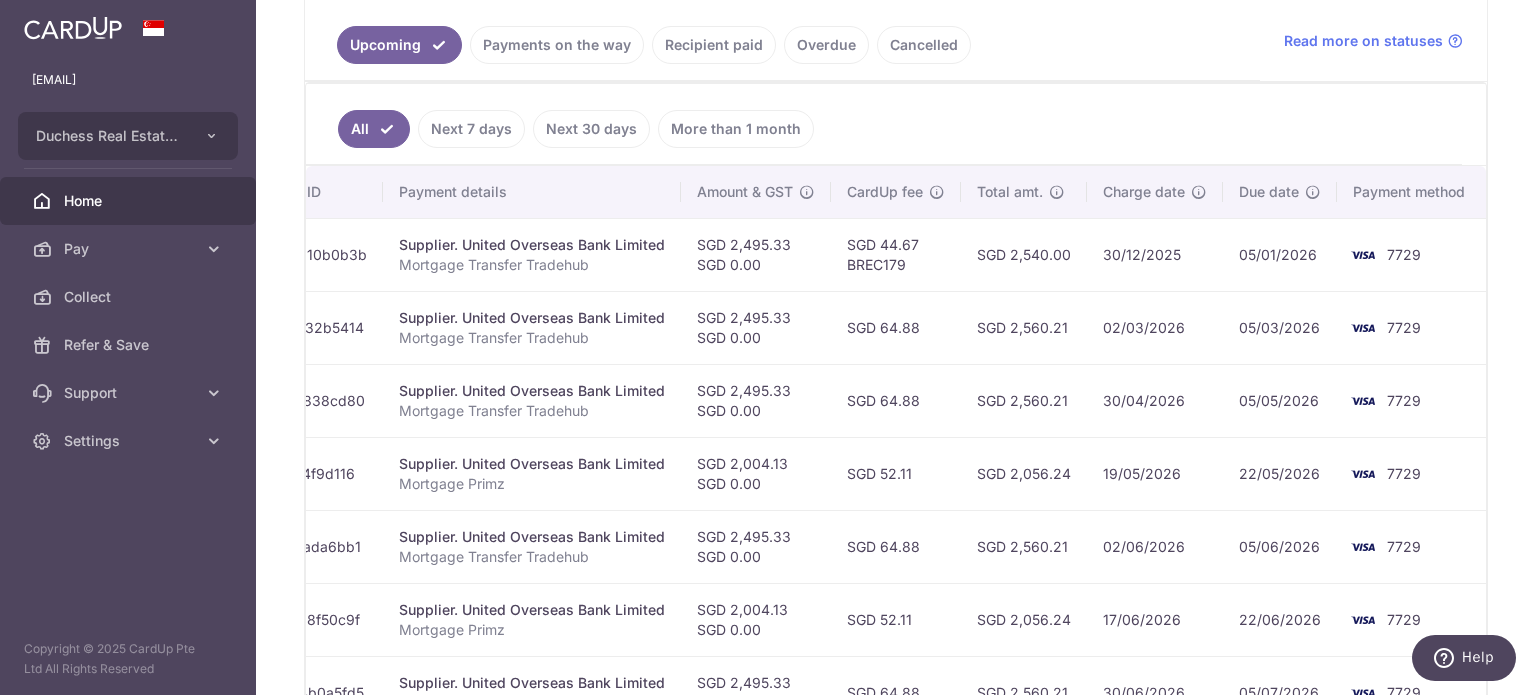 scroll, scrollTop: 424, scrollLeft: 0, axis: vertical 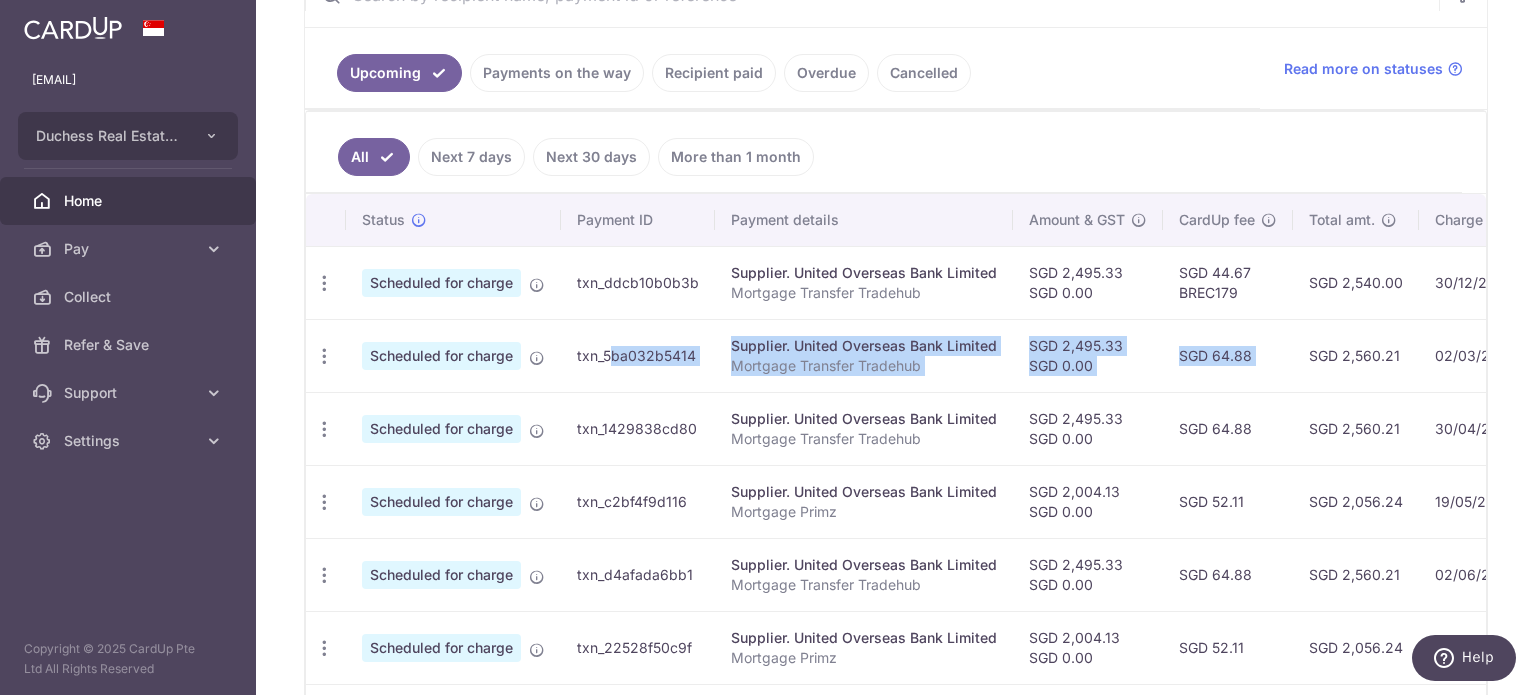 drag, startPoint x: 941, startPoint y: 365, endPoint x: 564, endPoint y: 379, distance: 377.25986 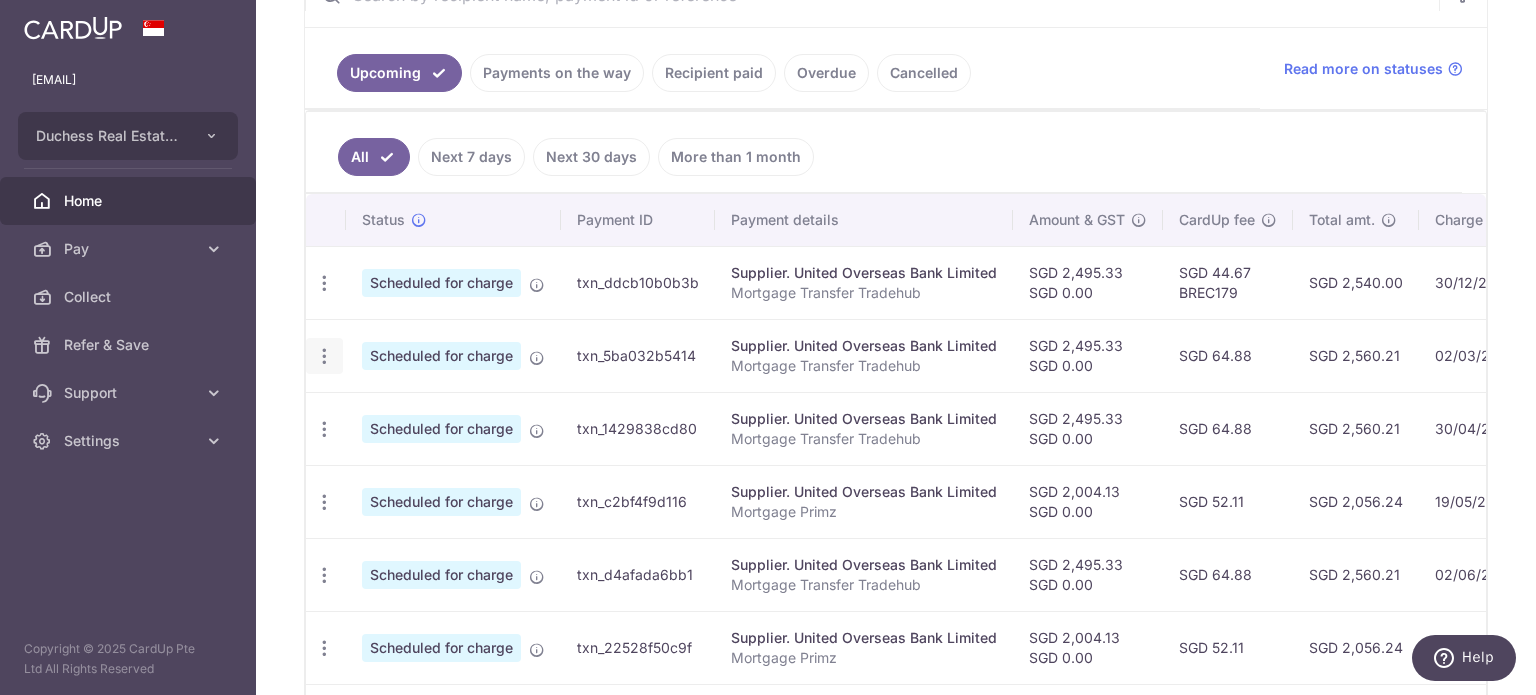 click on "Update payment
Cancel payment" at bounding box center [324, 356] 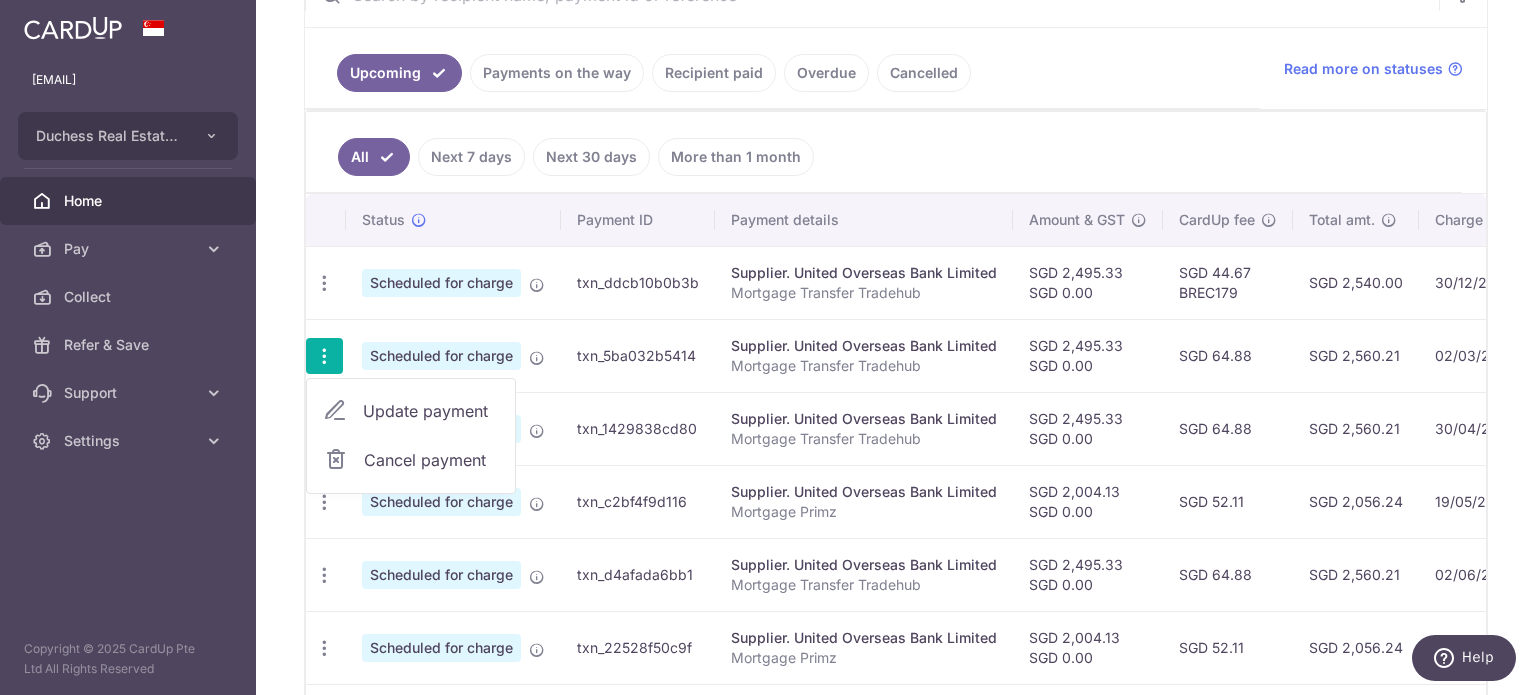 click on "Update payment" at bounding box center [431, 411] 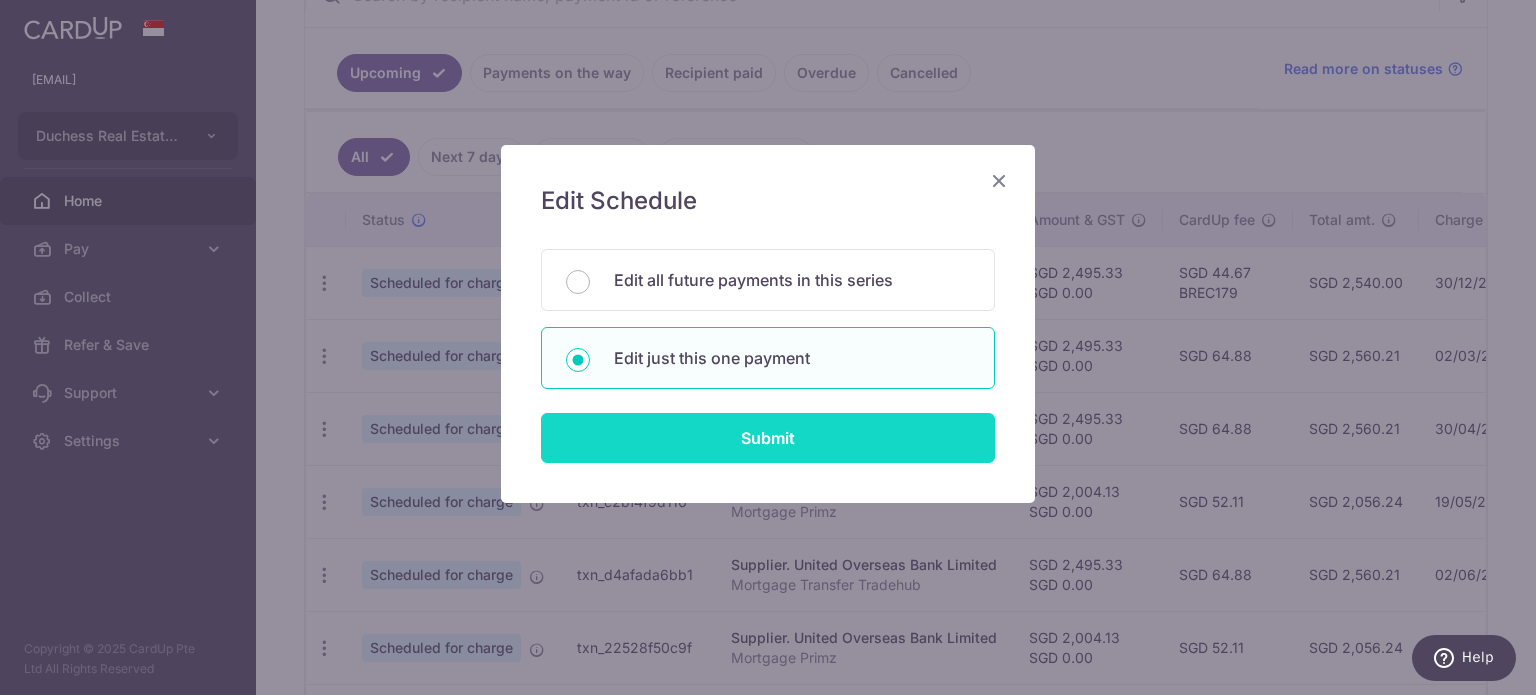 click on "Submit" at bounding box center (768, 438) 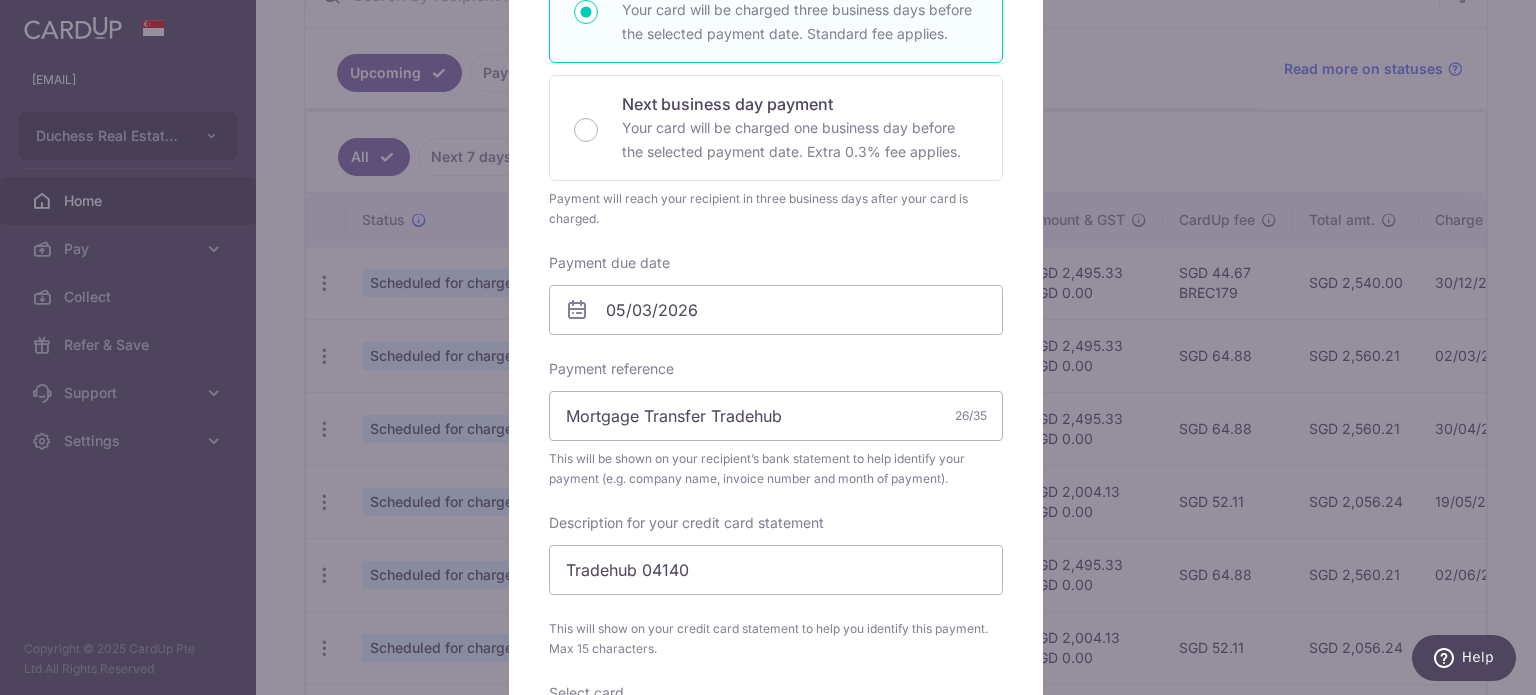 scroll, scrollTop: 400, scrollLeft: 0, axis: vertical 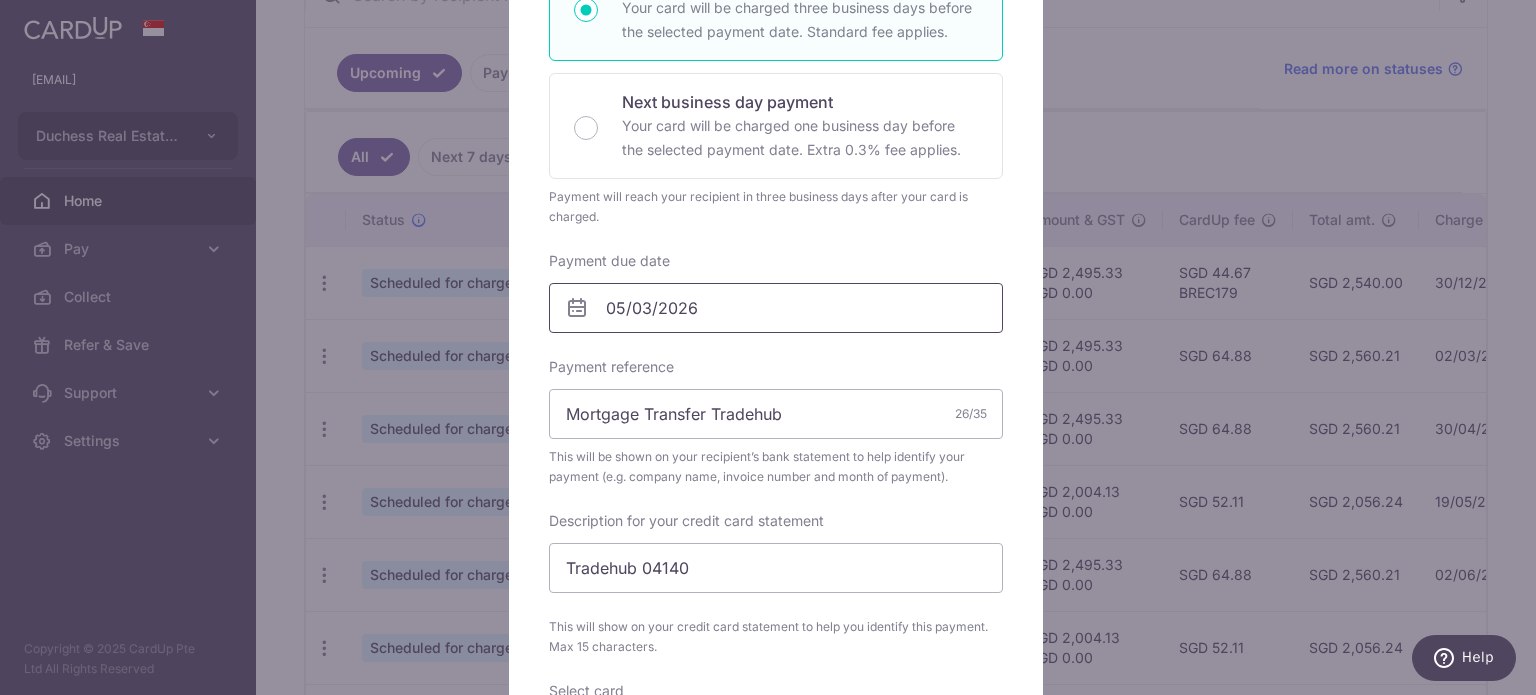 click on "05/03/2026" at bounding box center [776, 308] 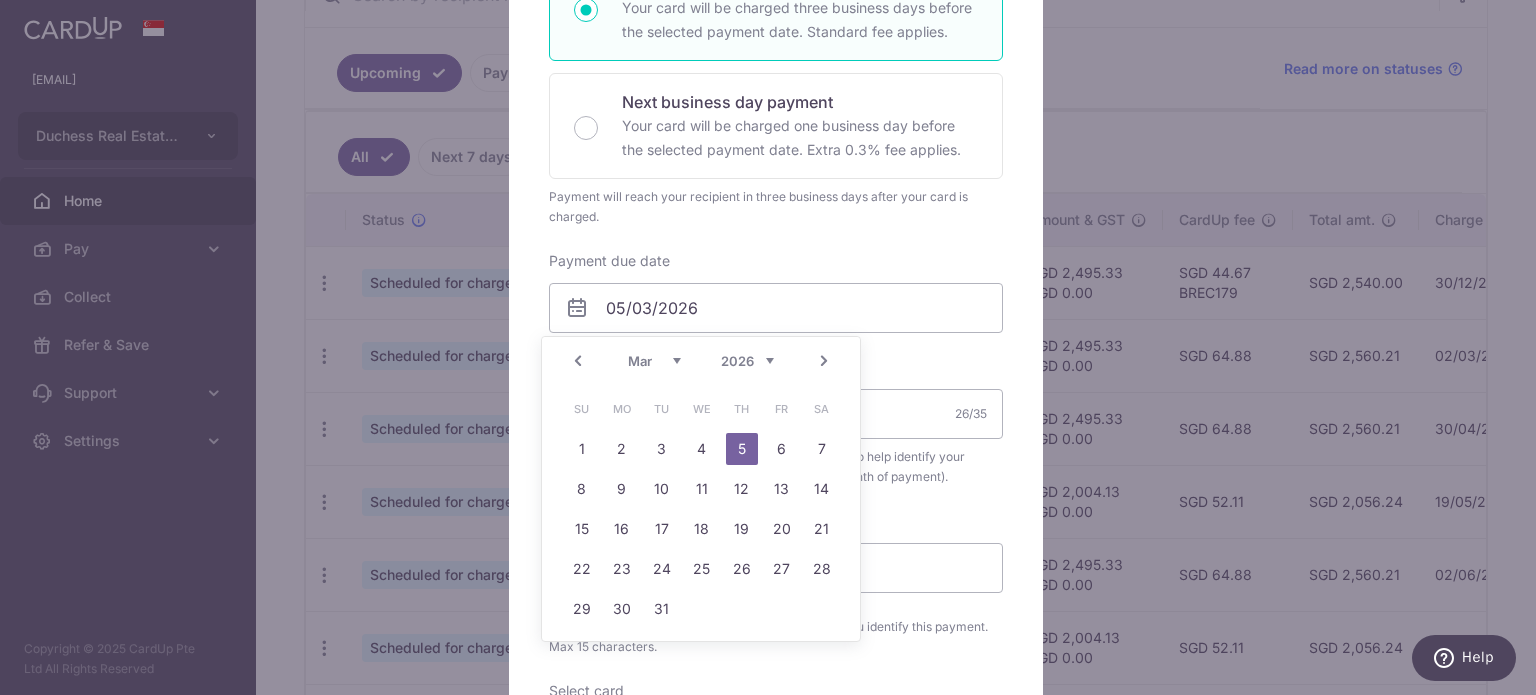click on "2025 2026 2027 2028 2029 2030 2031 2032 2033 2034 2035" at bounding box center [747, 361] 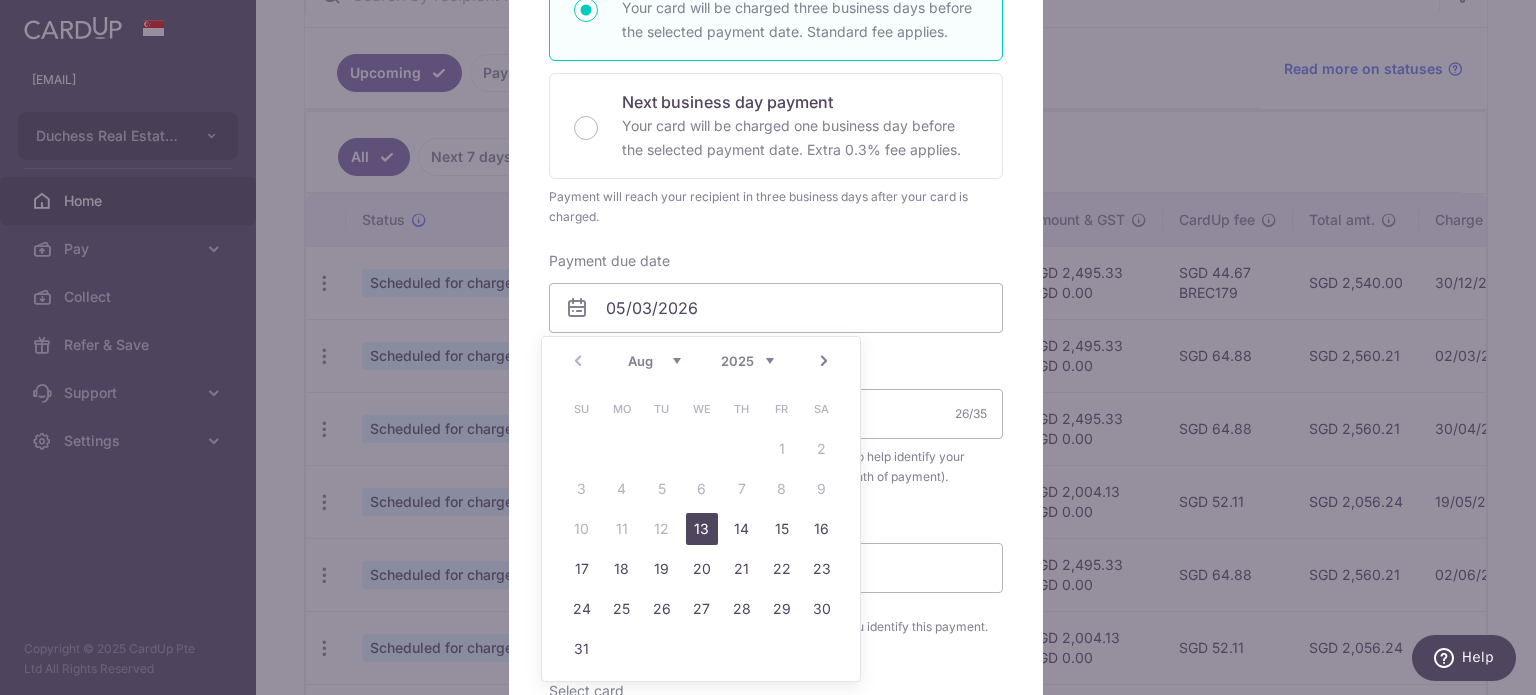 click on "13" at bounding box center (702, 529) 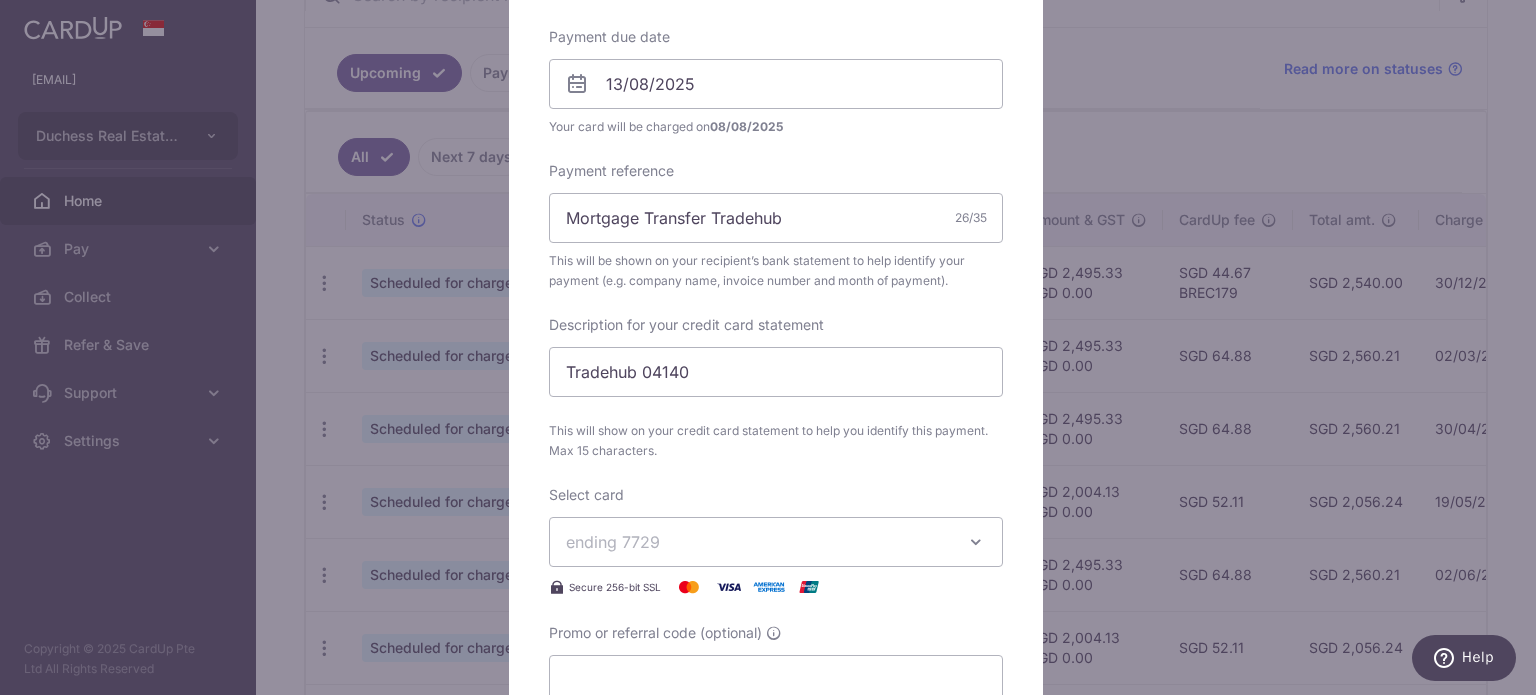 scroll, scrollTop: 700, scrollLeft: 0, axis: vertical 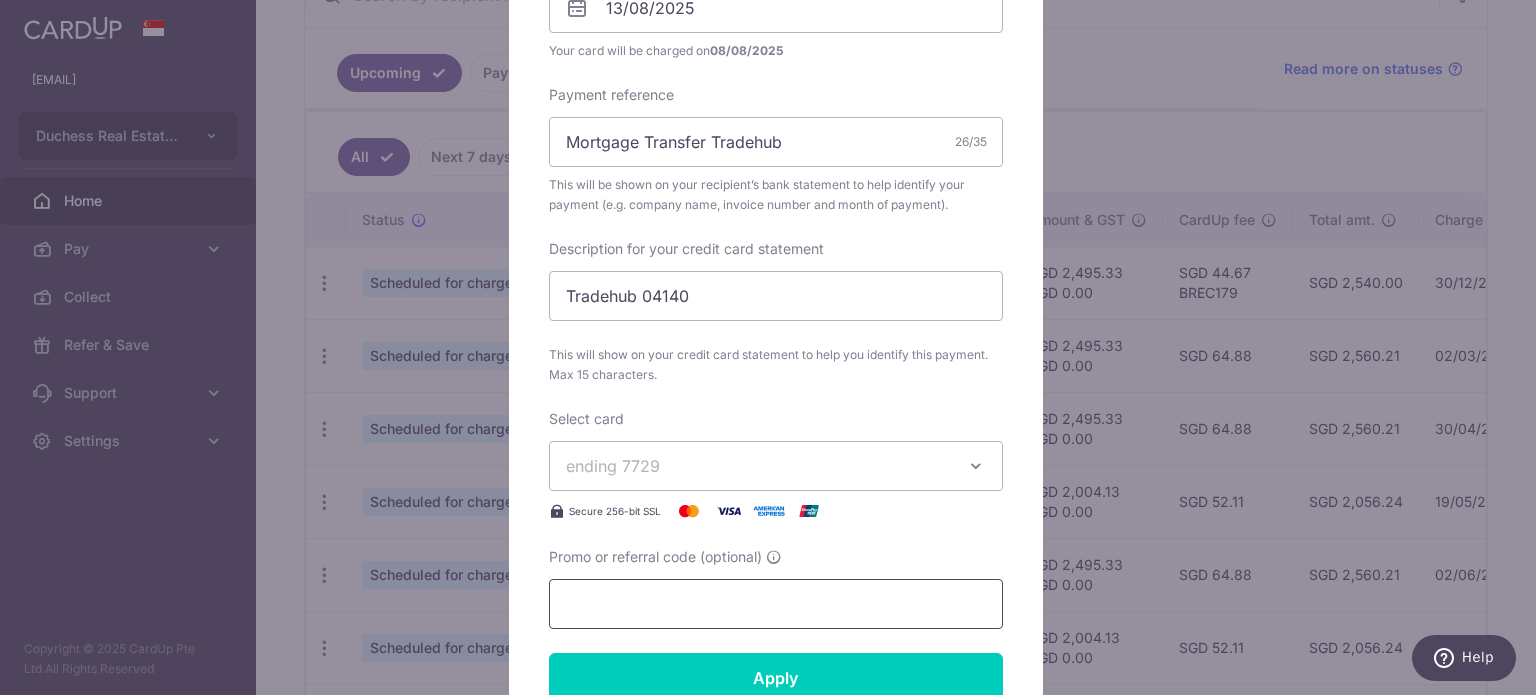 click on "Promo or referral code (optional)" at bounding box center [776, 604] 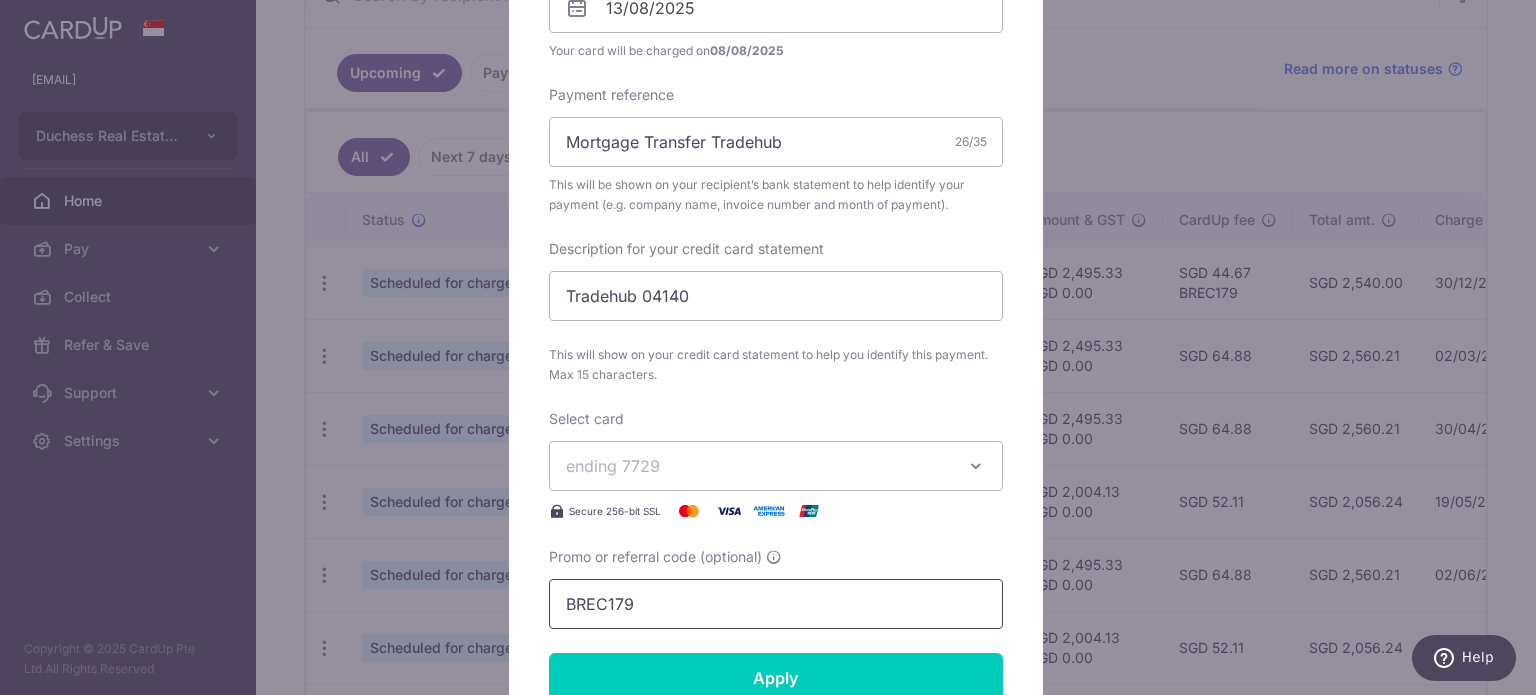 type on "BREC179" 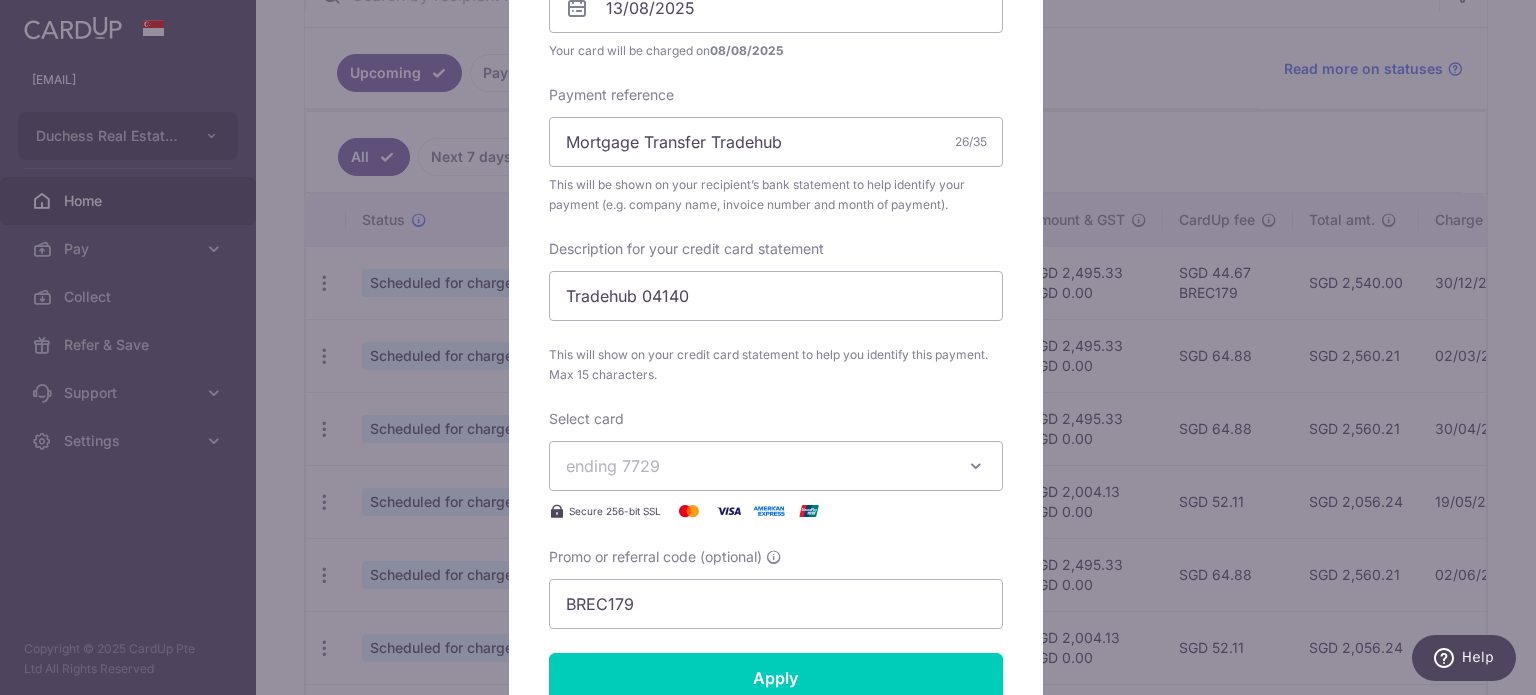 click on "ending 7729" at bounding box center [758, 466] 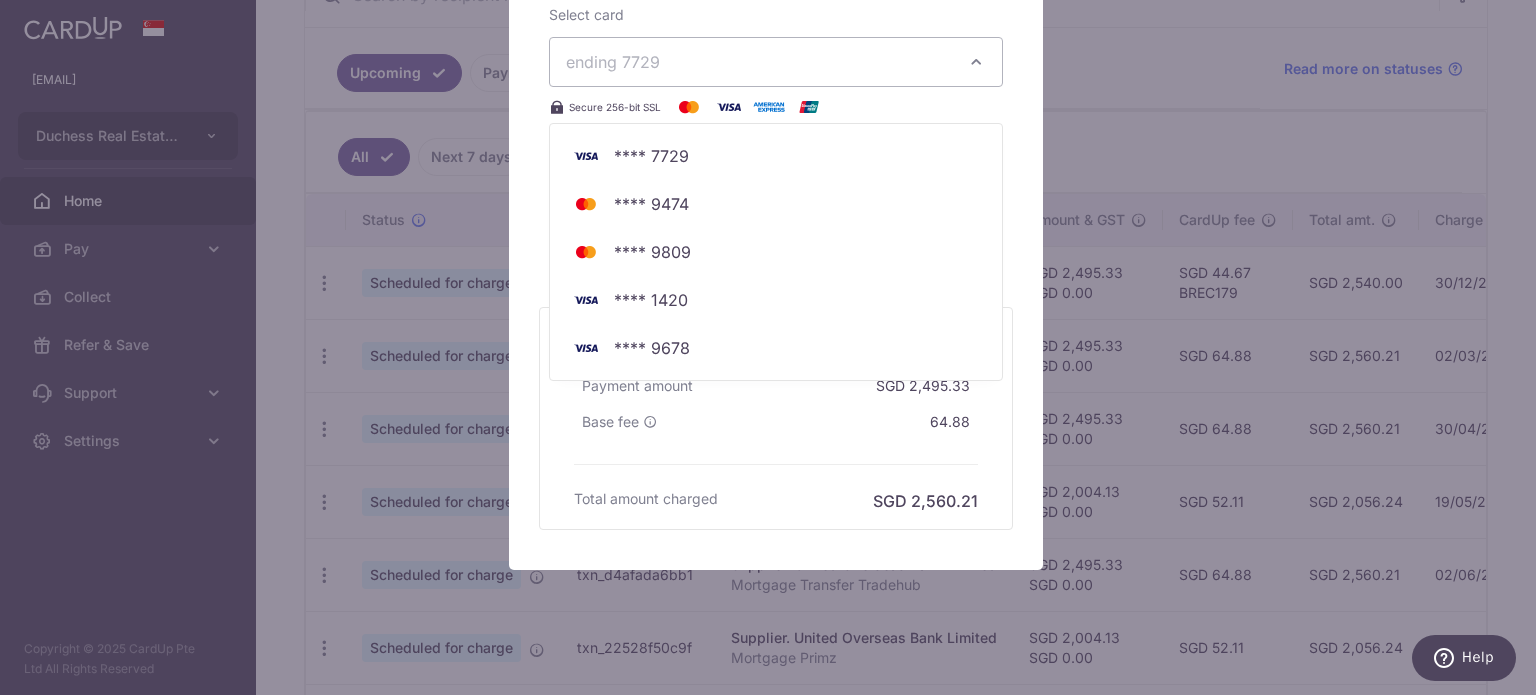 scroll, scrollTop: 1121, scrollLeft: 0, axis: vertical 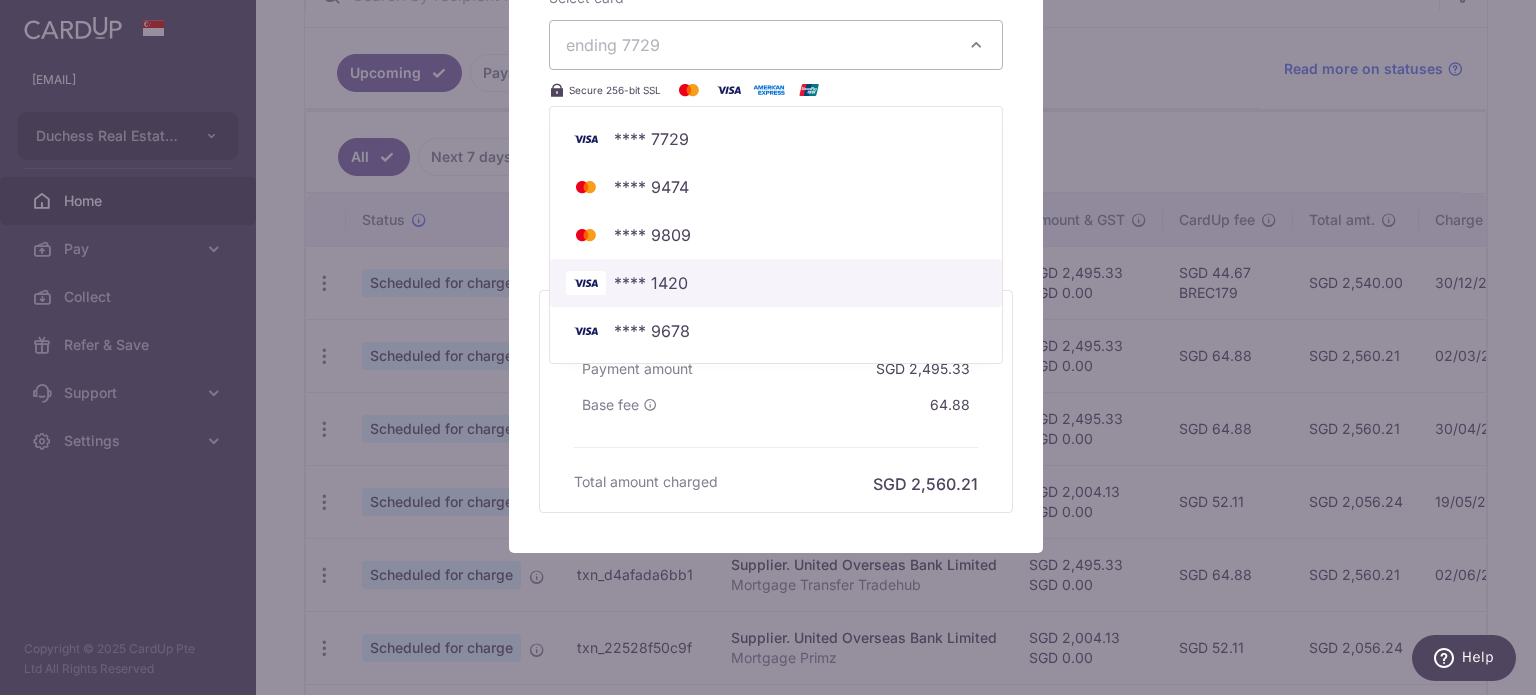 click on "**** 1420" at bounding box center [651, 283] 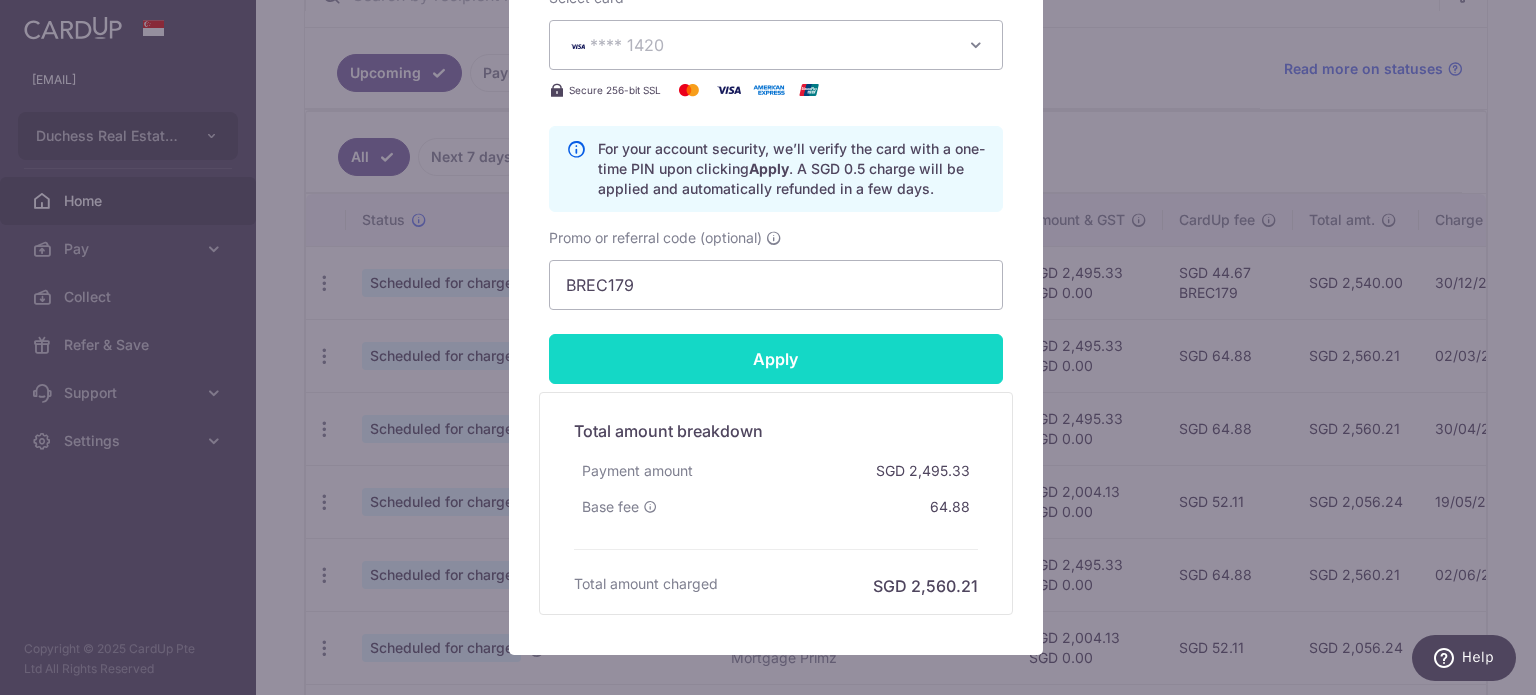 click on "Apply" at bounding box center (776, 359) 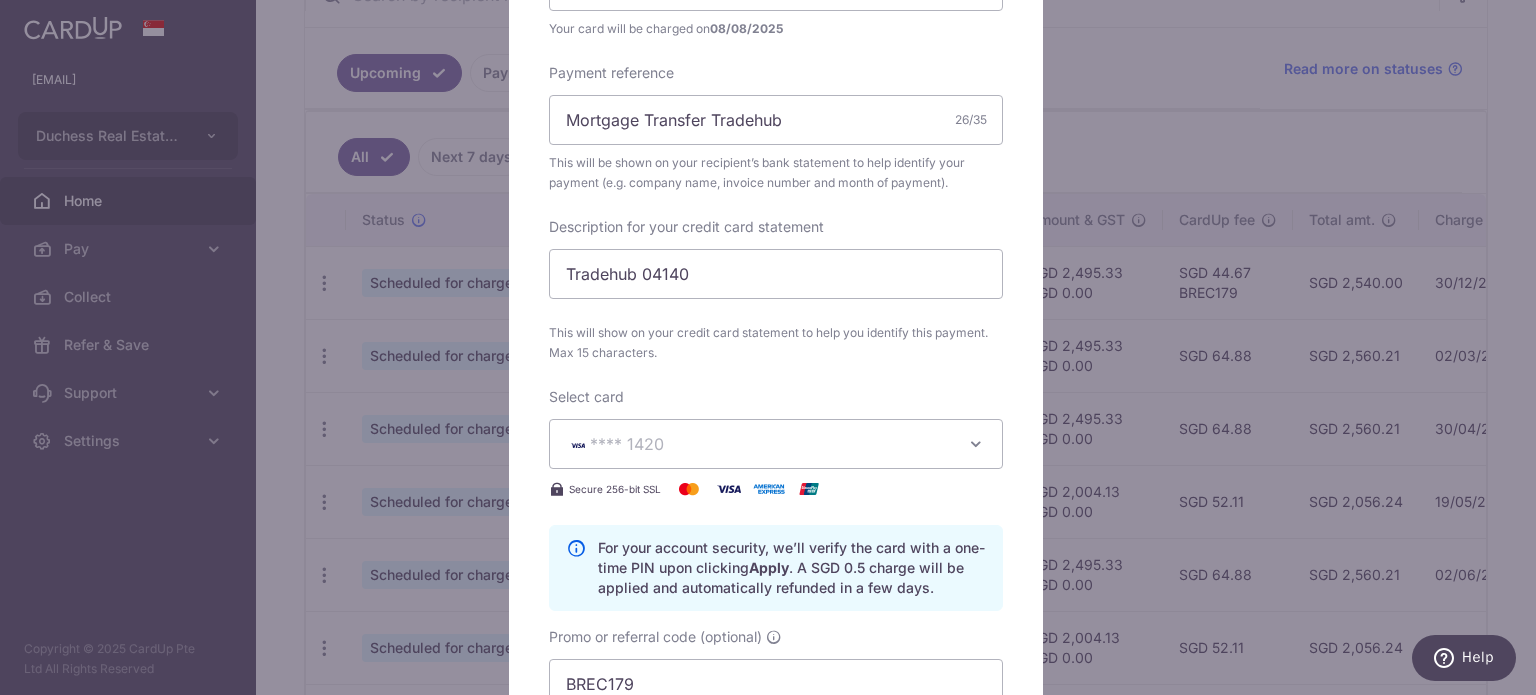 type on "Successfully Applied" 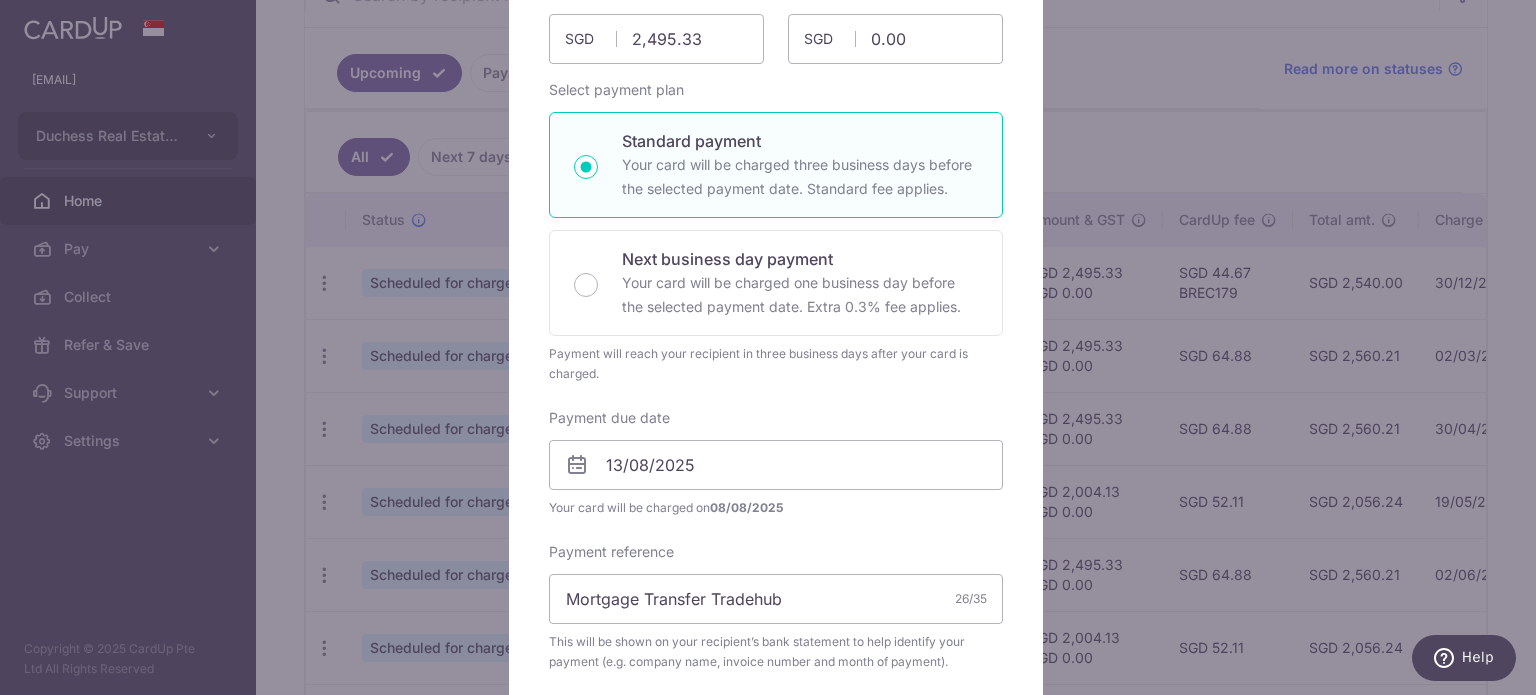 scroll, scrollTop: 0, scrollLeft: 0, axis: both 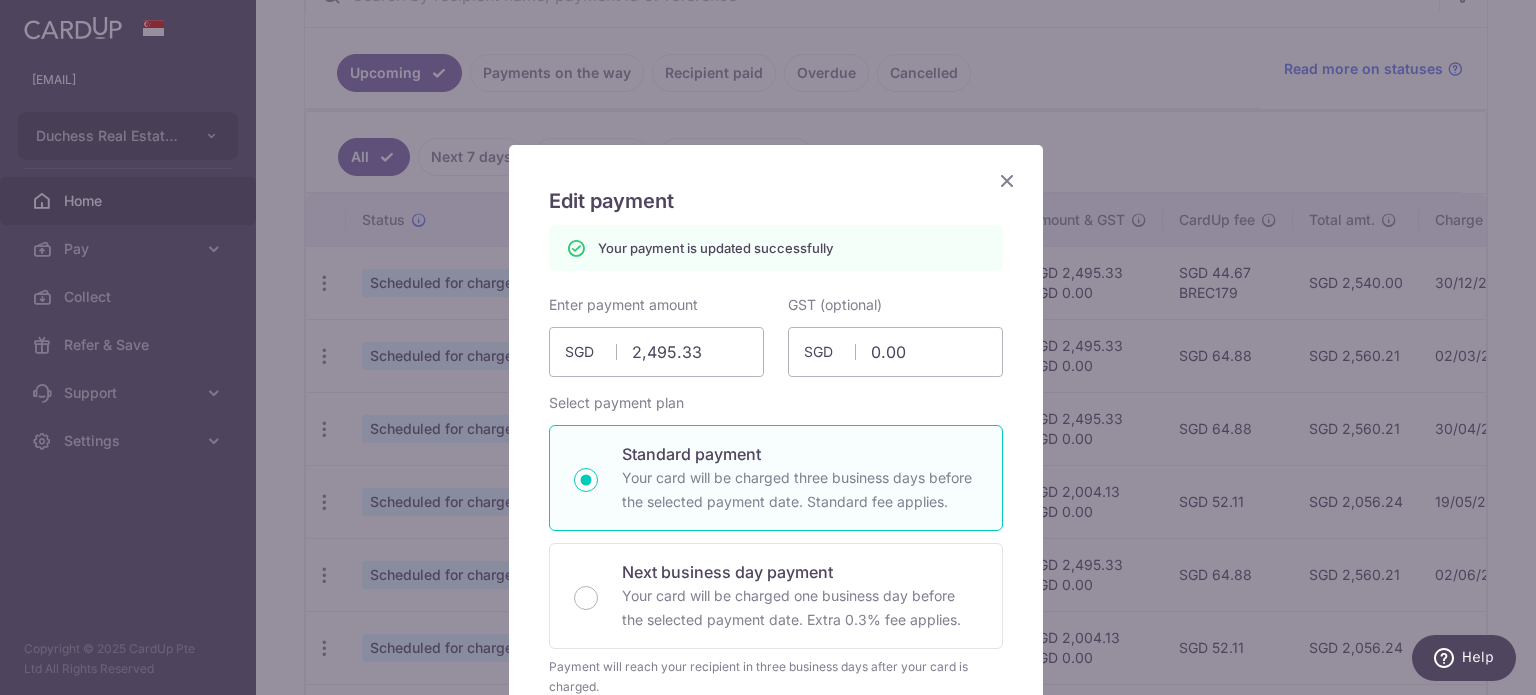 click at bounding box center (1007, 180) 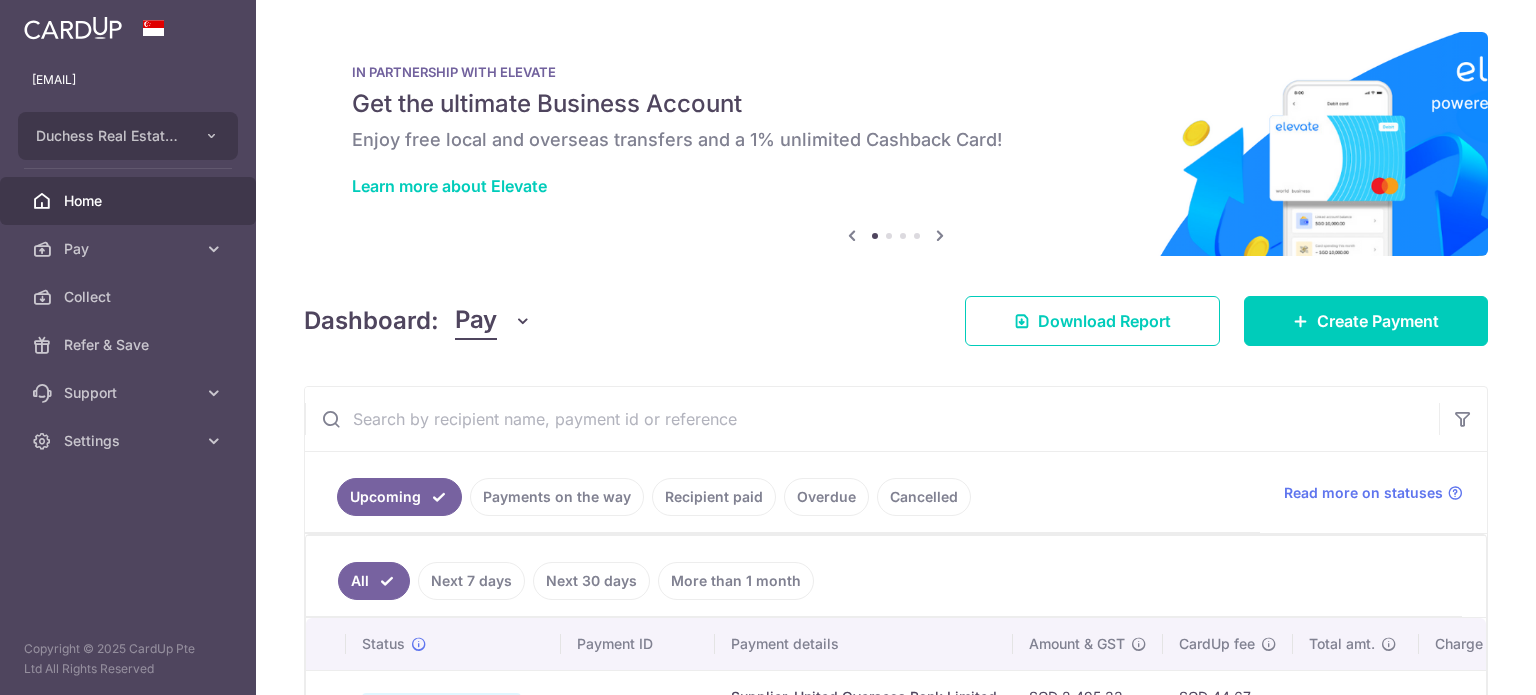 scroll, scrollTop: 0, scrollLeft: 0, axis: both 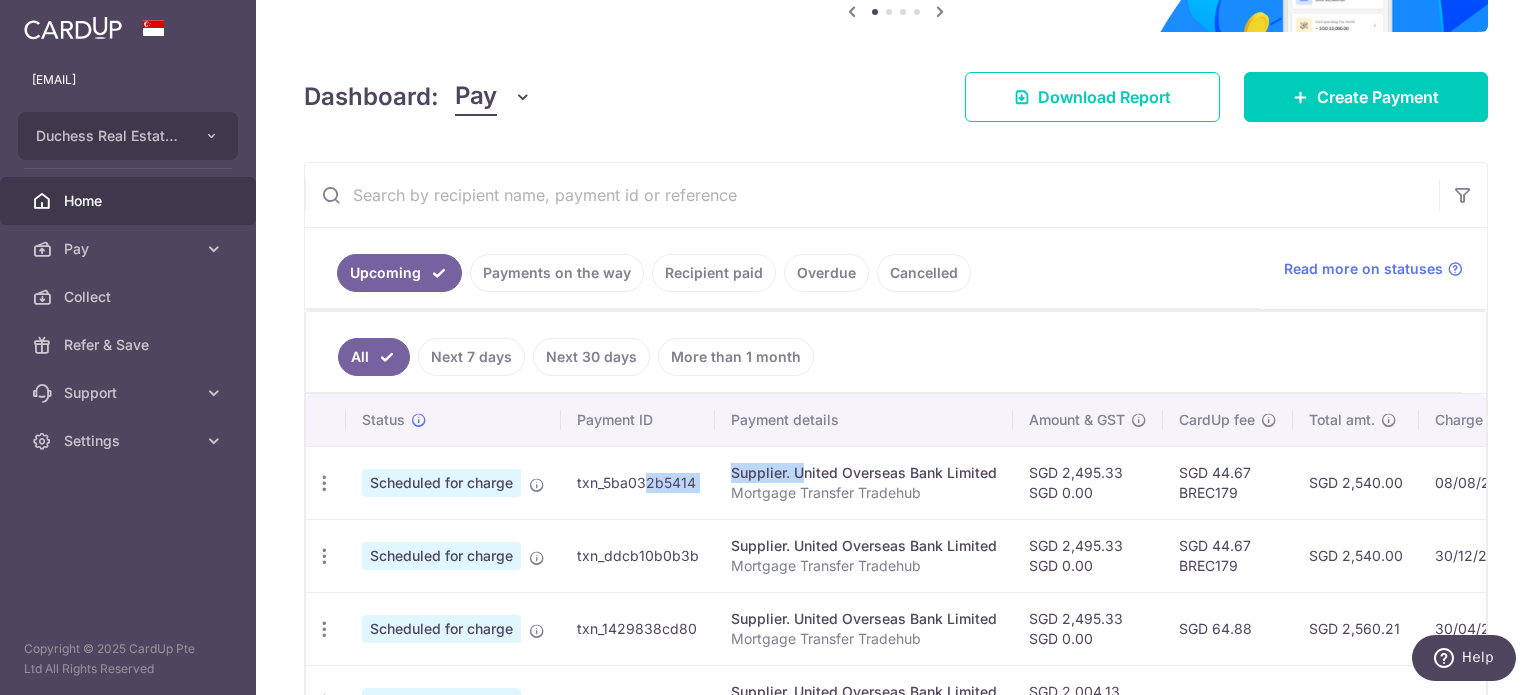 drag, startPoint x: 744, startPoint y: 467, endPoint x: 639, endPoint y: 501, distance: 110.36757 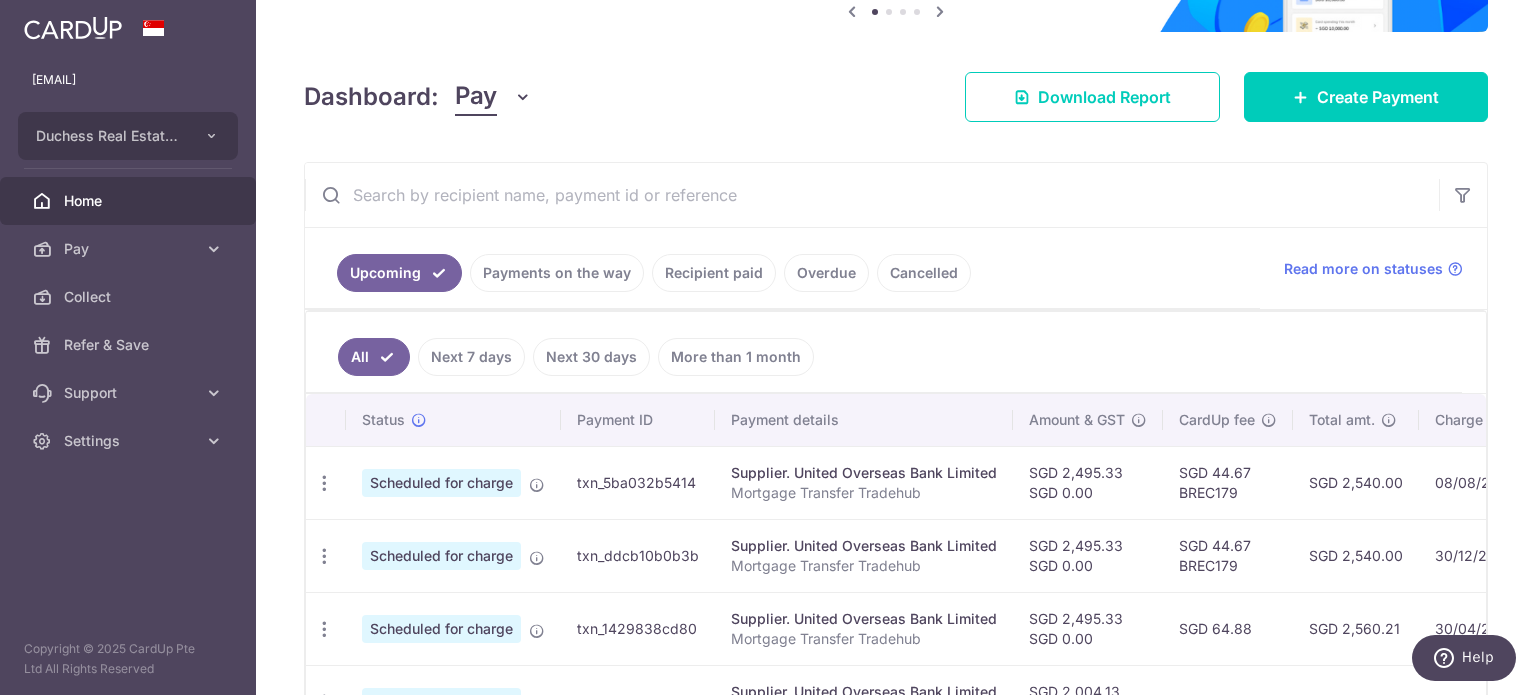 click on "duchessrealestate@gmail.com
Duchess Real Estate Investment Pte Ltd
Add new company
Duchess Real Estate Investment Pte Ltd
Home
Pay
Payments
Recipients
Invoices
Cards
Collect
Refer & Save
Support
FAQ
Contact Us
Settings
Account
Logout" at bounding box center (128, 347) 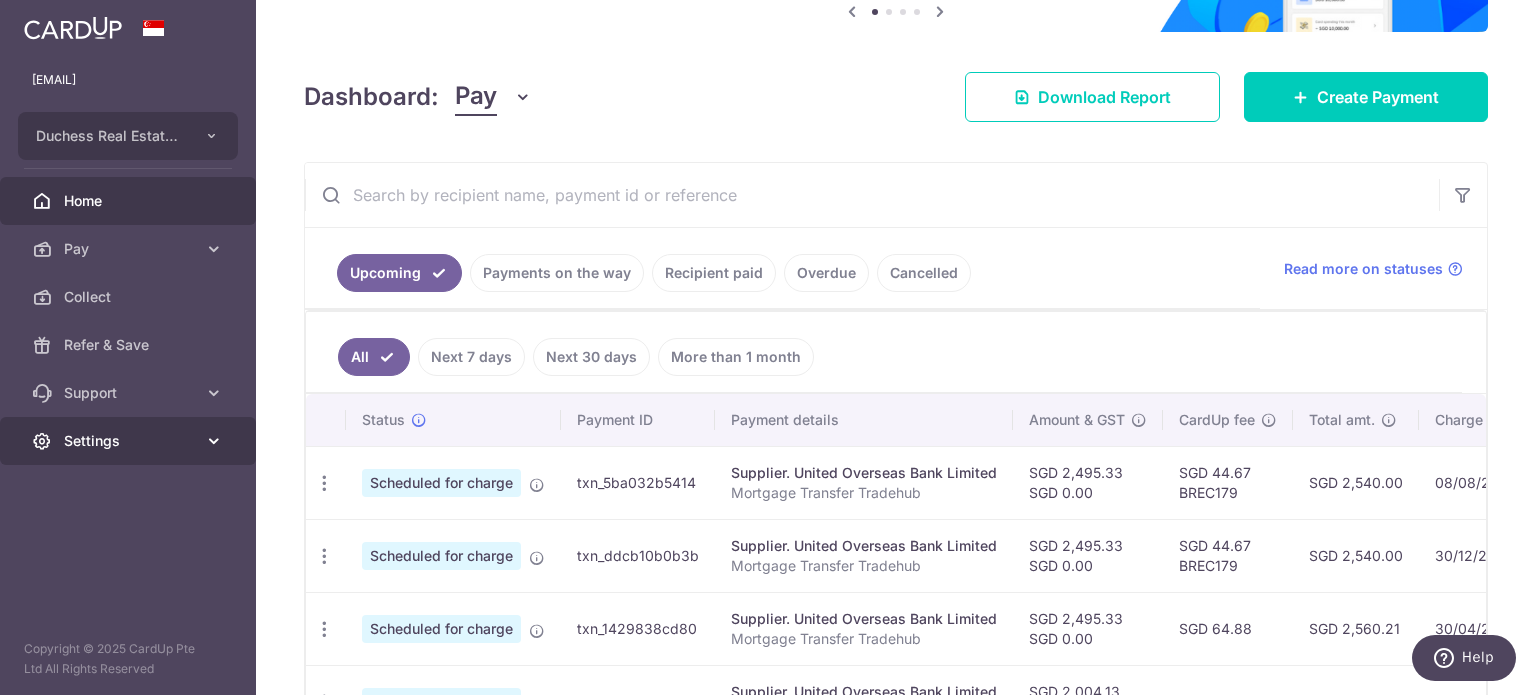 click on "Settings" at bounding box center [130, 441] 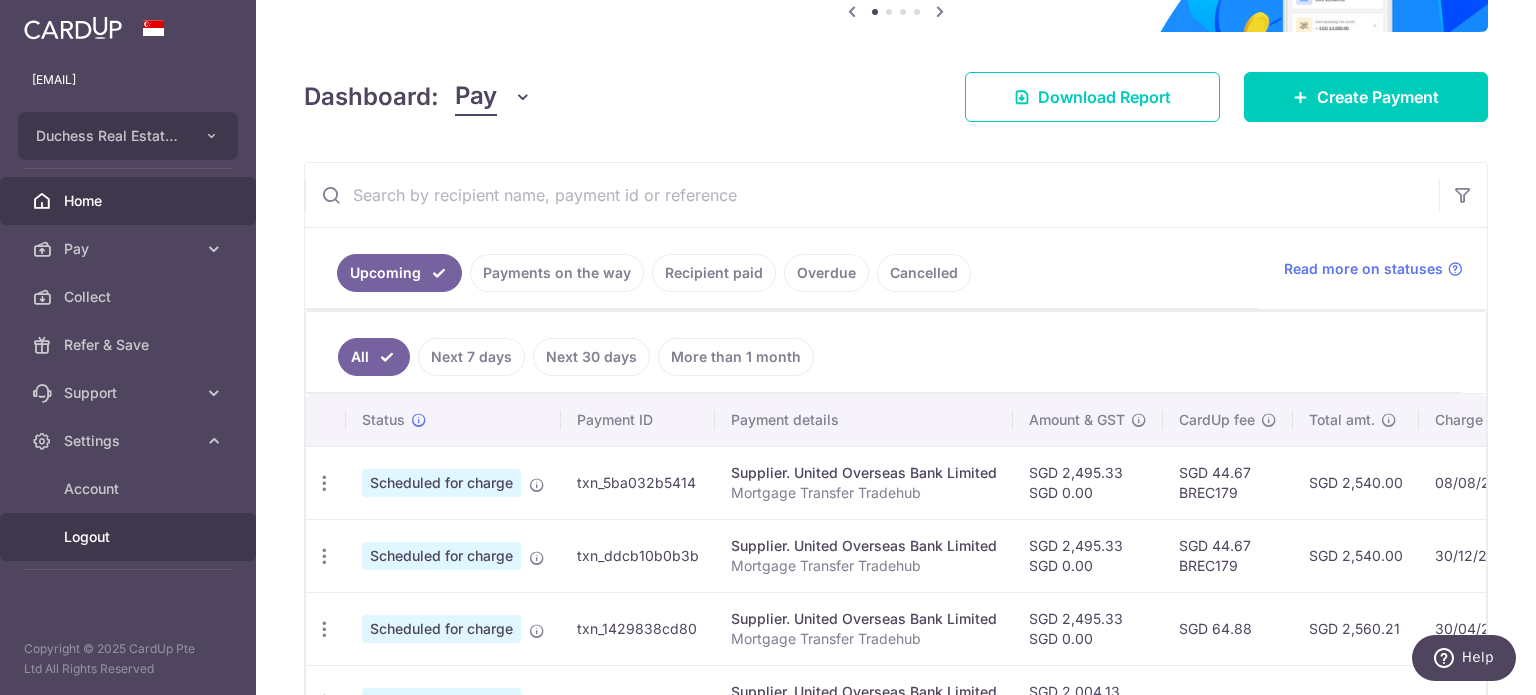 click on "Logout" at bounding box center [130, 537] 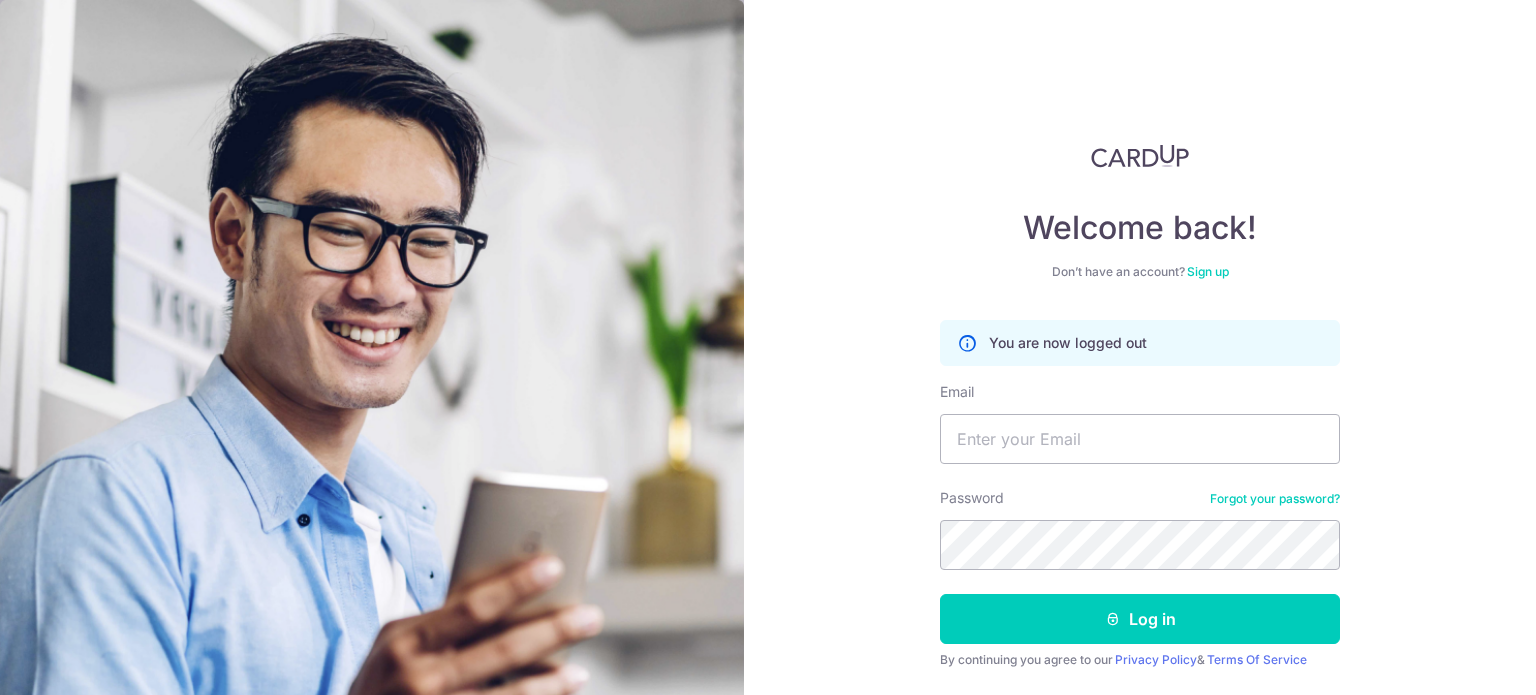 scroll, scrollTop: 0, scrollLeft: 0, axis: both 